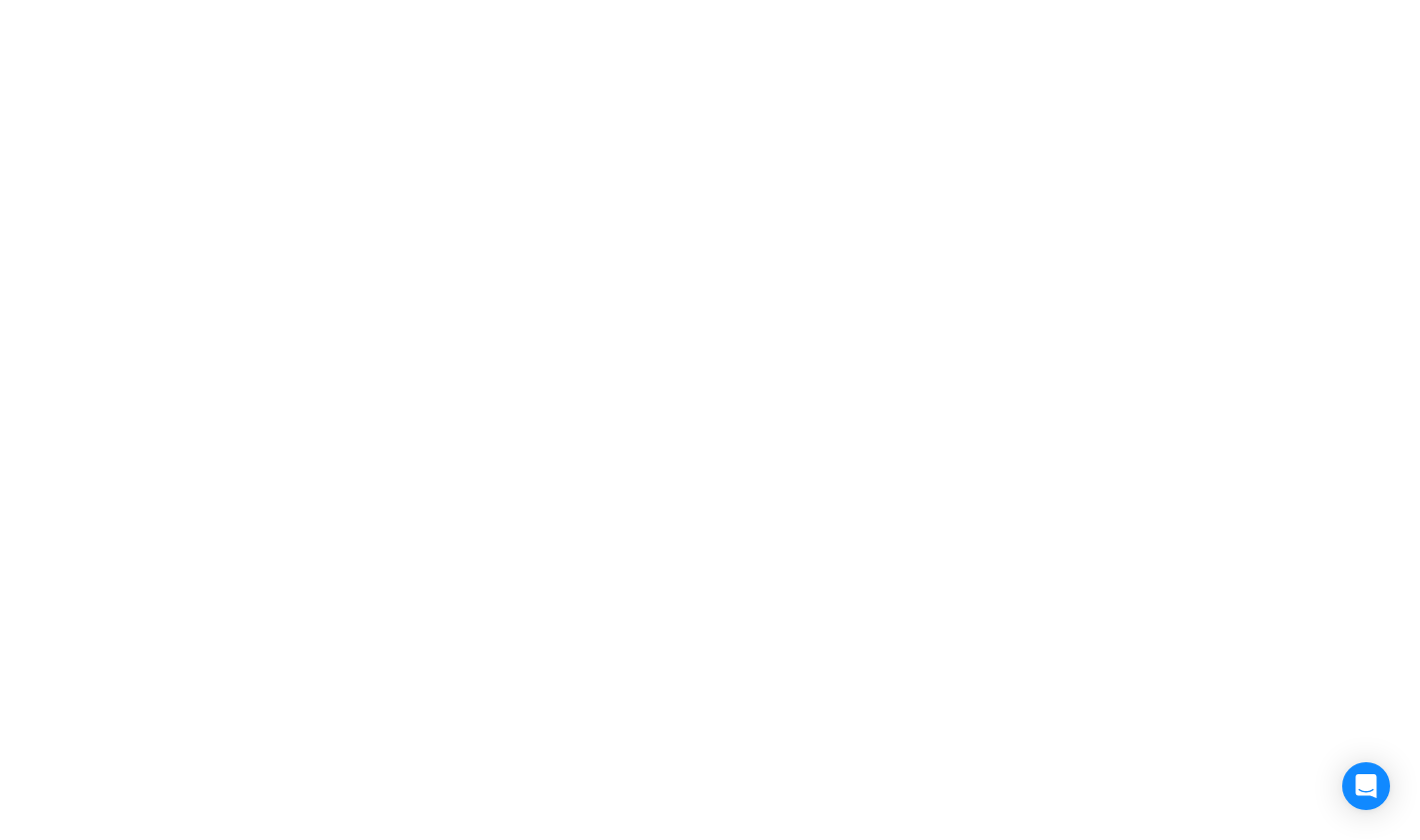 scroll, scrollTop: 0, scrollLeft: 0, axis: both 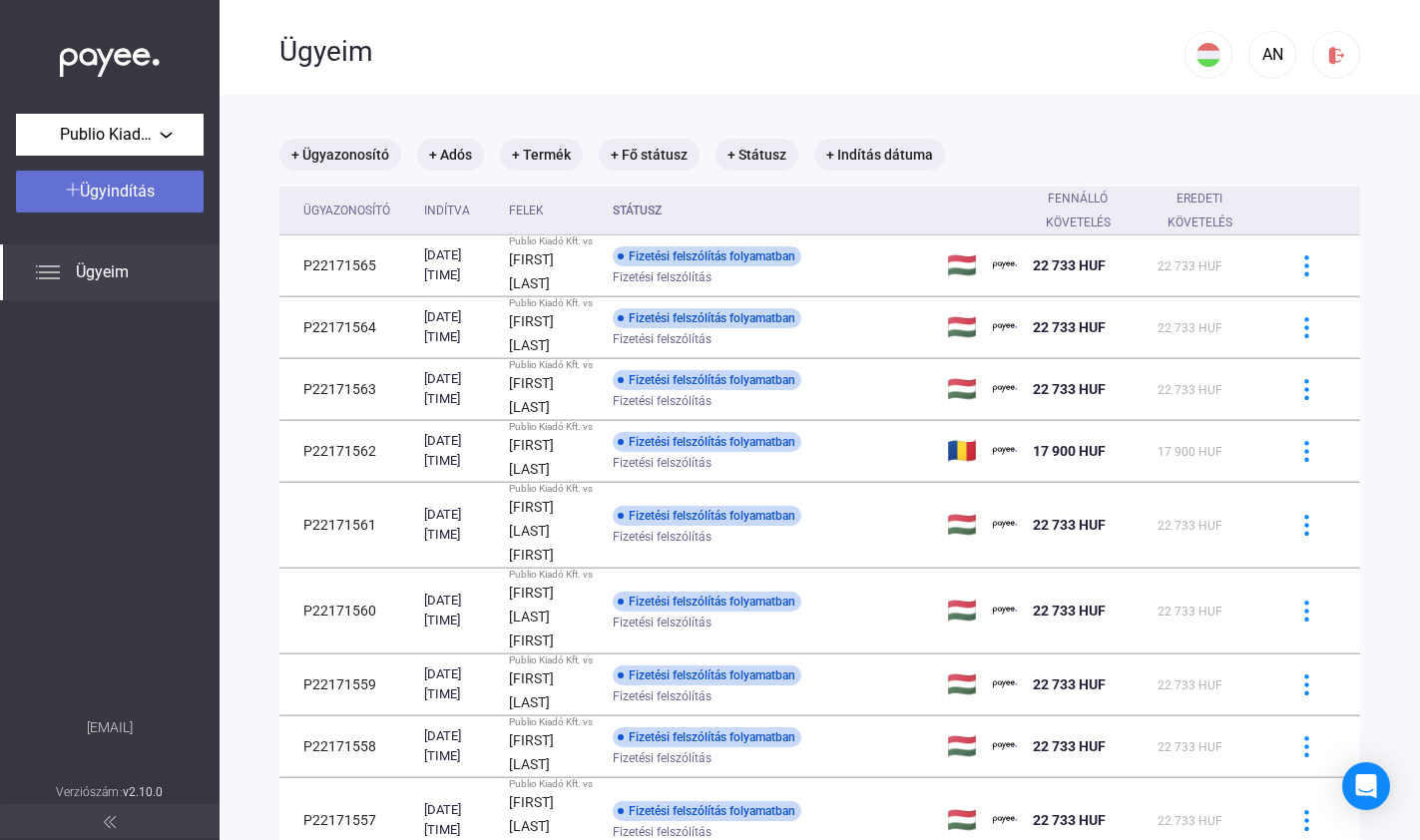 click on "Ügyindítás" 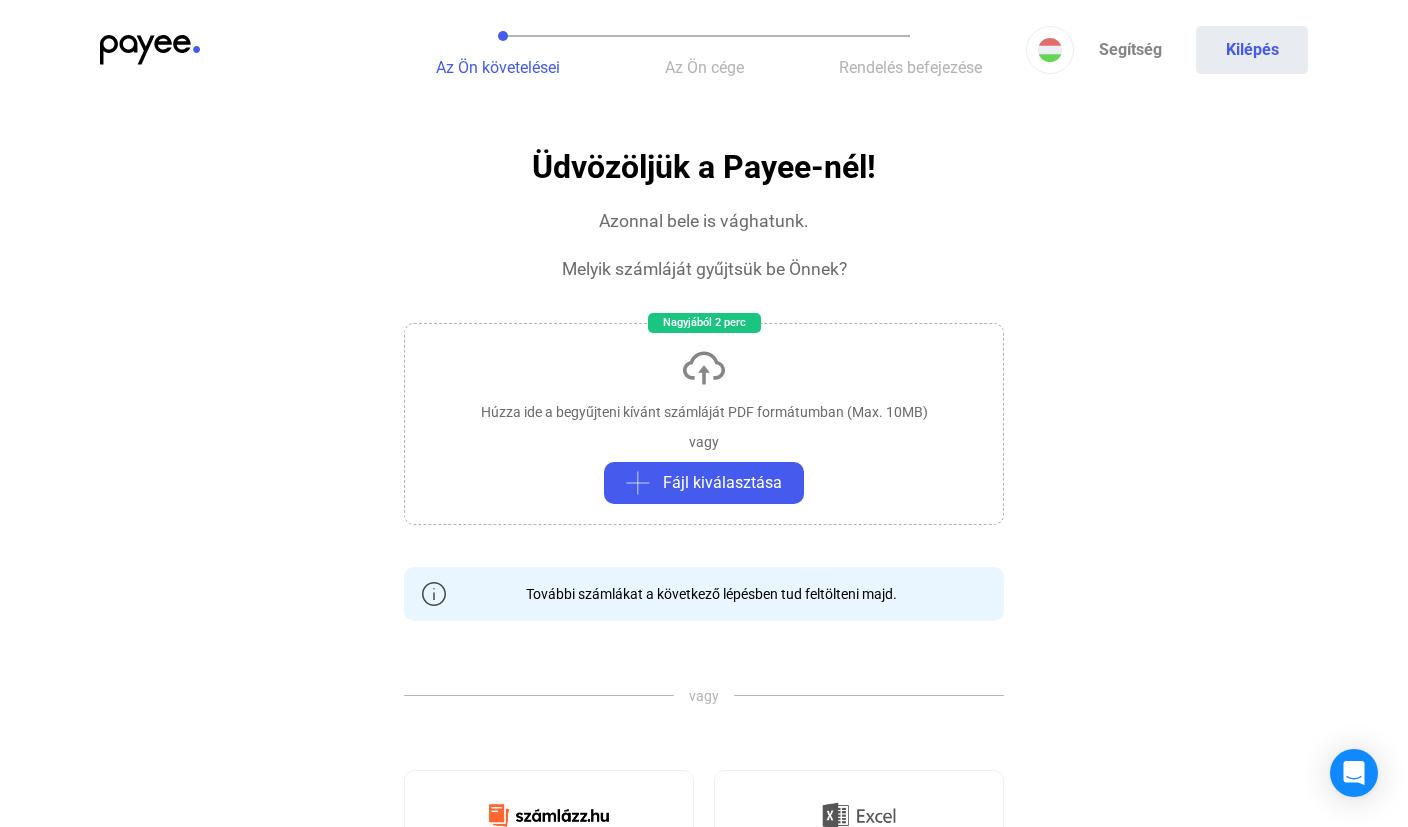 click on "Húzza ide a begyűjteni kívánt számláját PDF formátumban (Max. 10MB)" 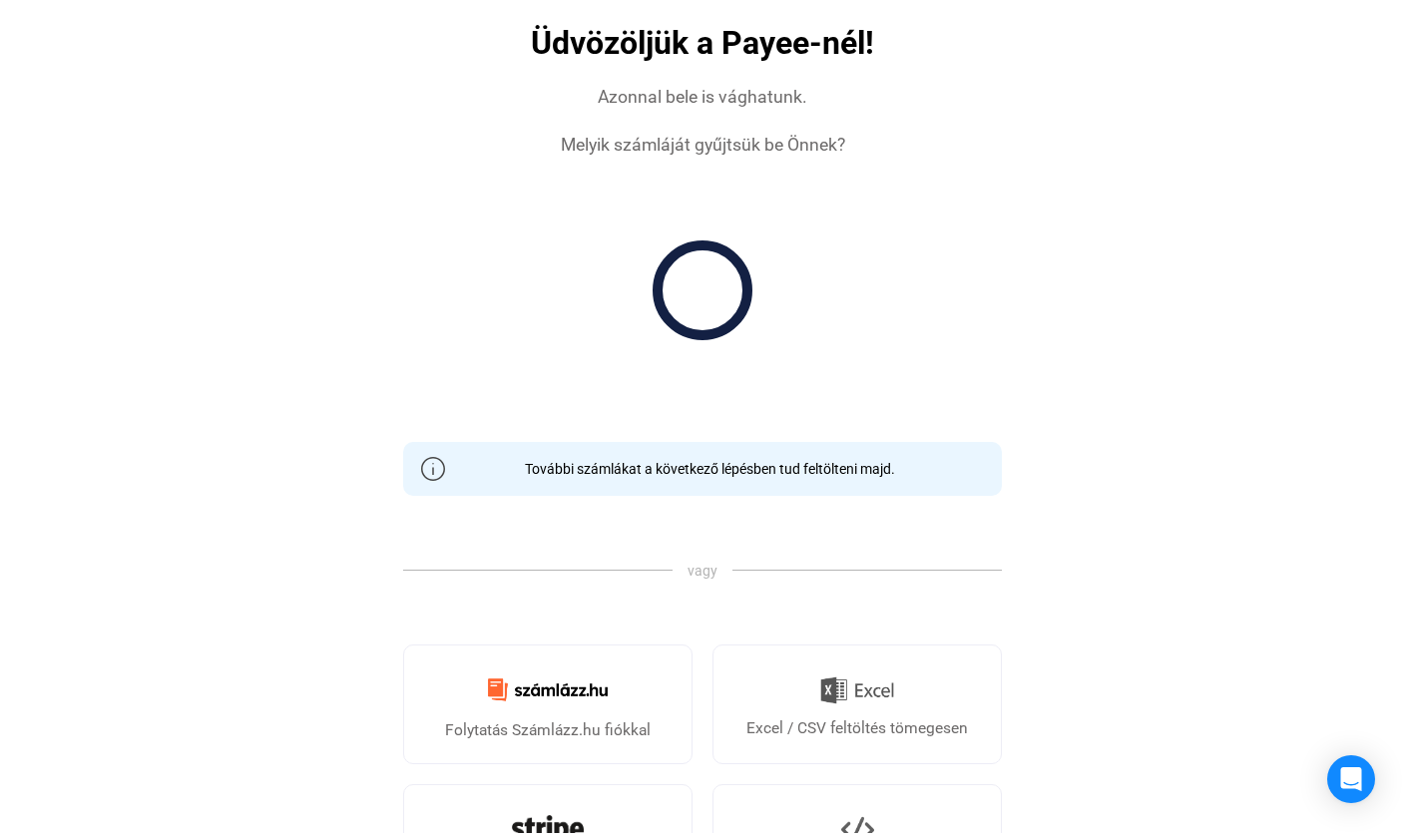 scroll, scrollTop: 240, scrollLeft: 0, axis: vertical 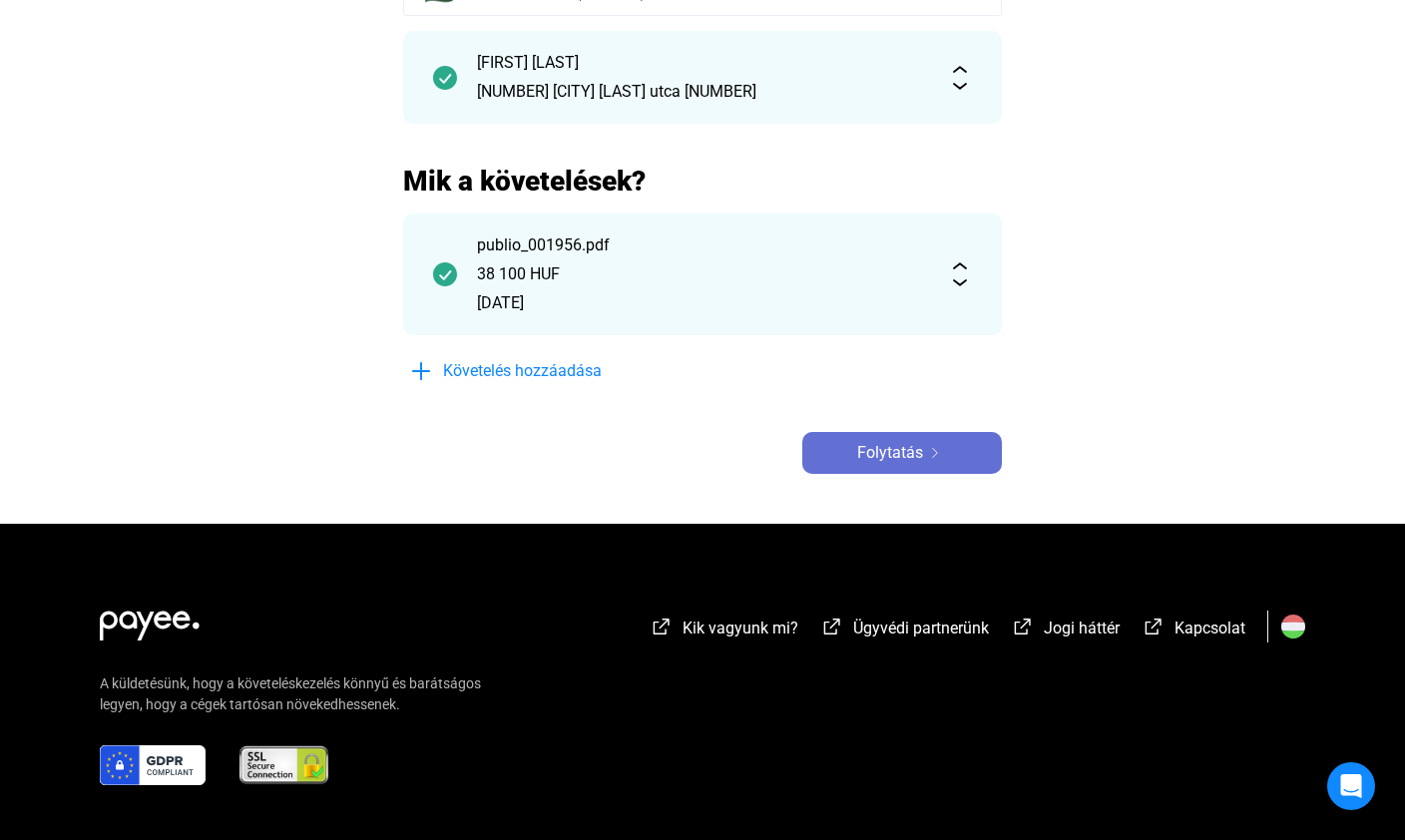 click on "Folytatás" 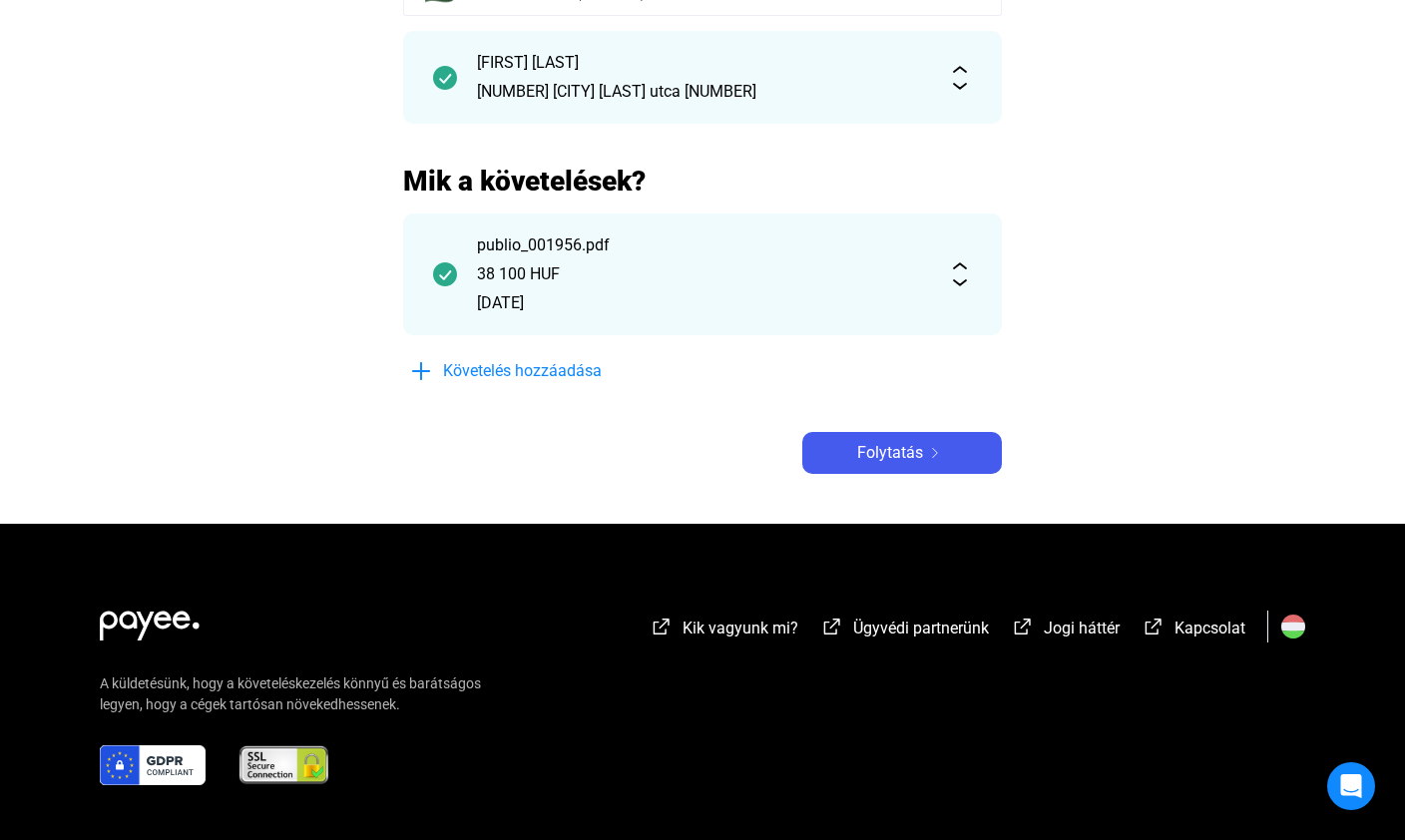 scroll, scrollTop: 208, scrollLeft: 0, axis: vertical 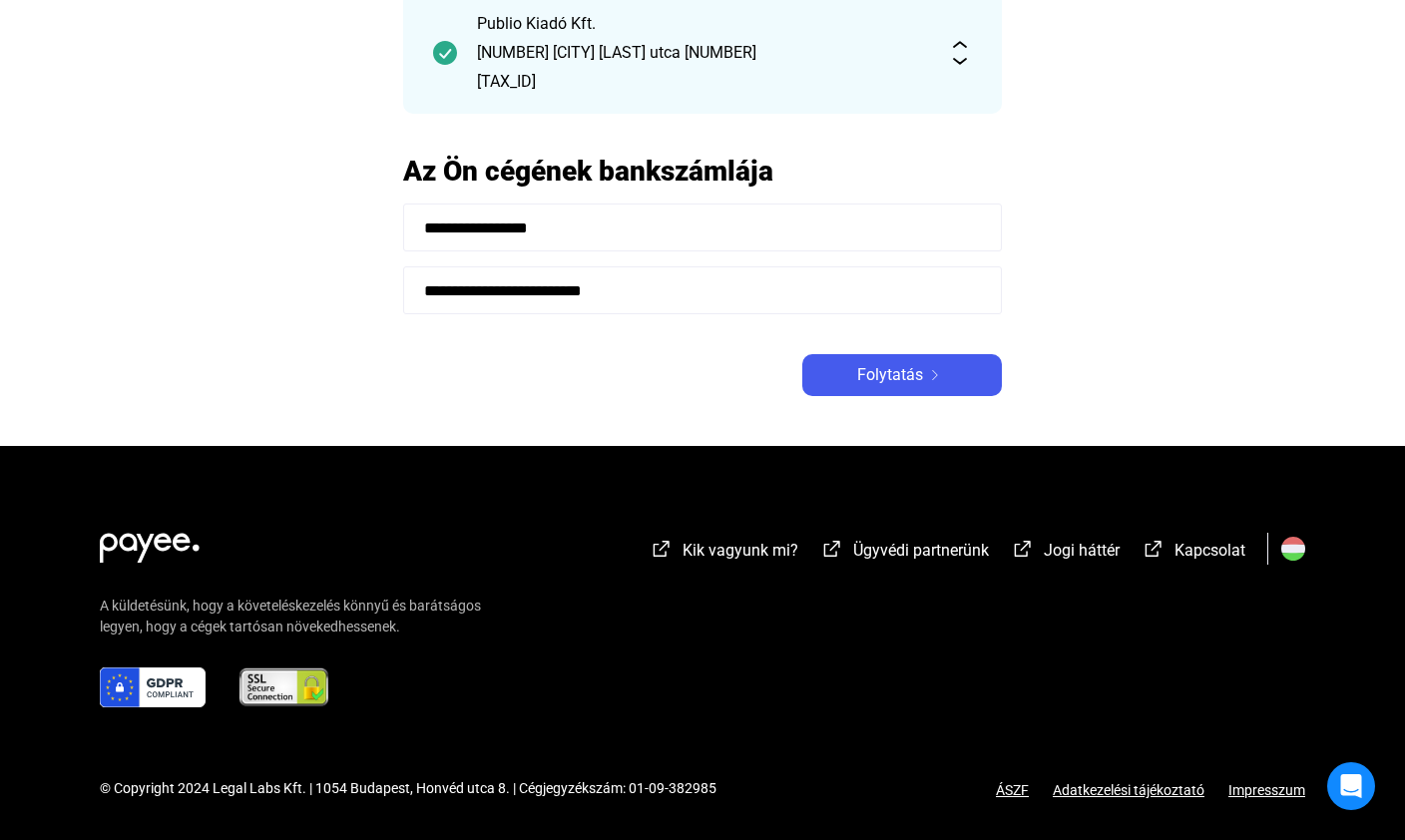 click on "Folytatás" 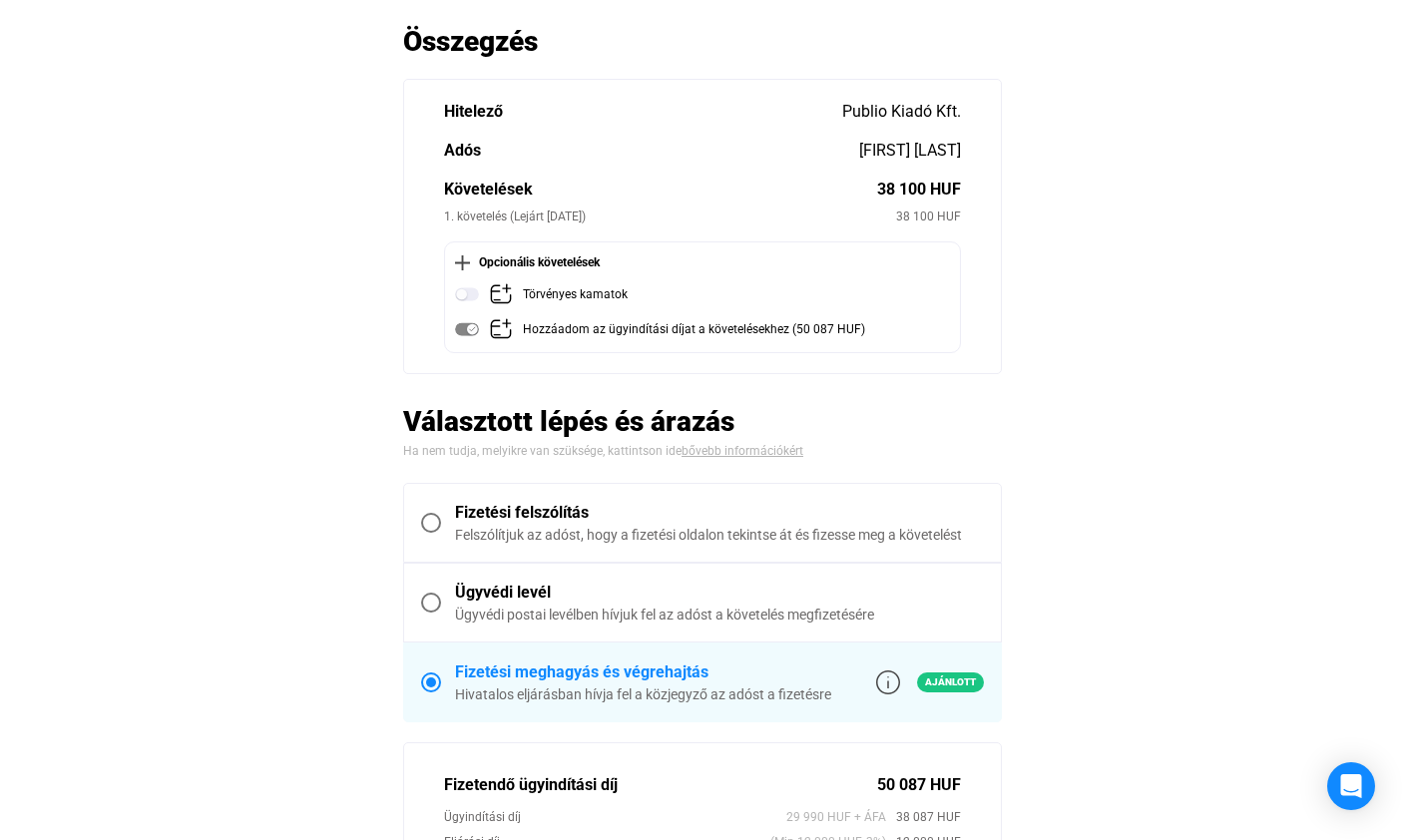 click at bounding box center (431, 523) 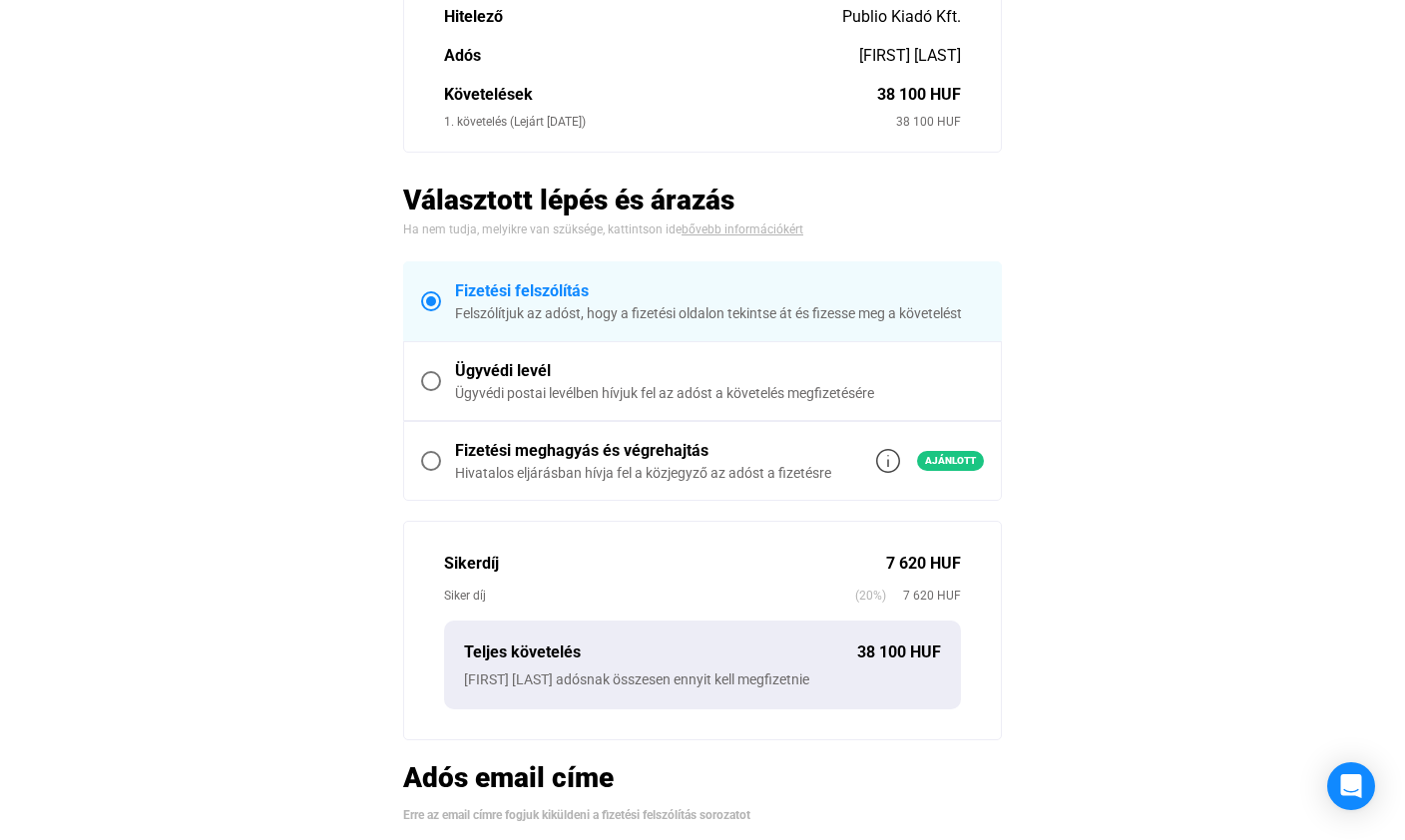 scroll, scrollTop: 575, scrollLeft: 0, axis: vertical 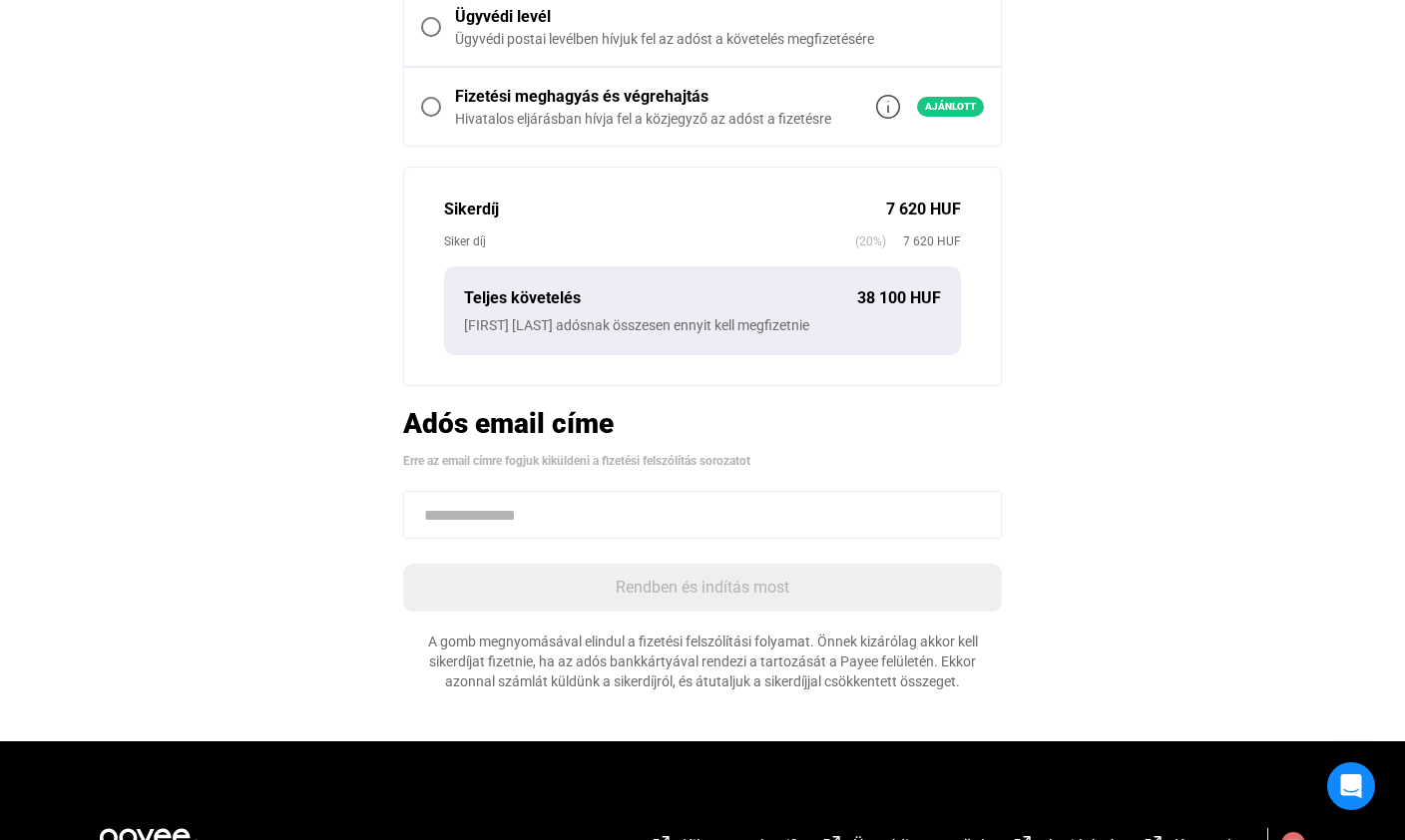 paste on "**********" 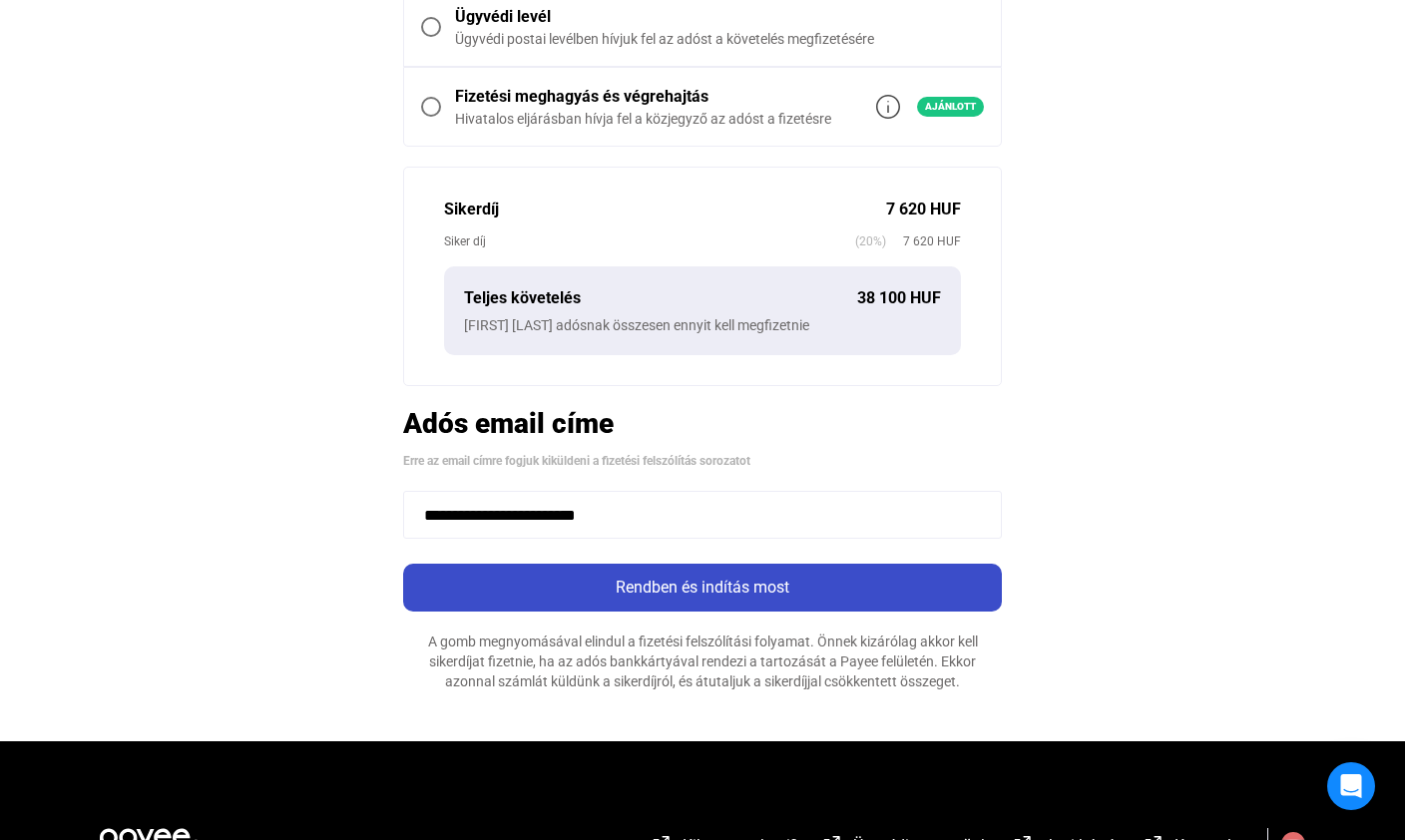 type on "**********" 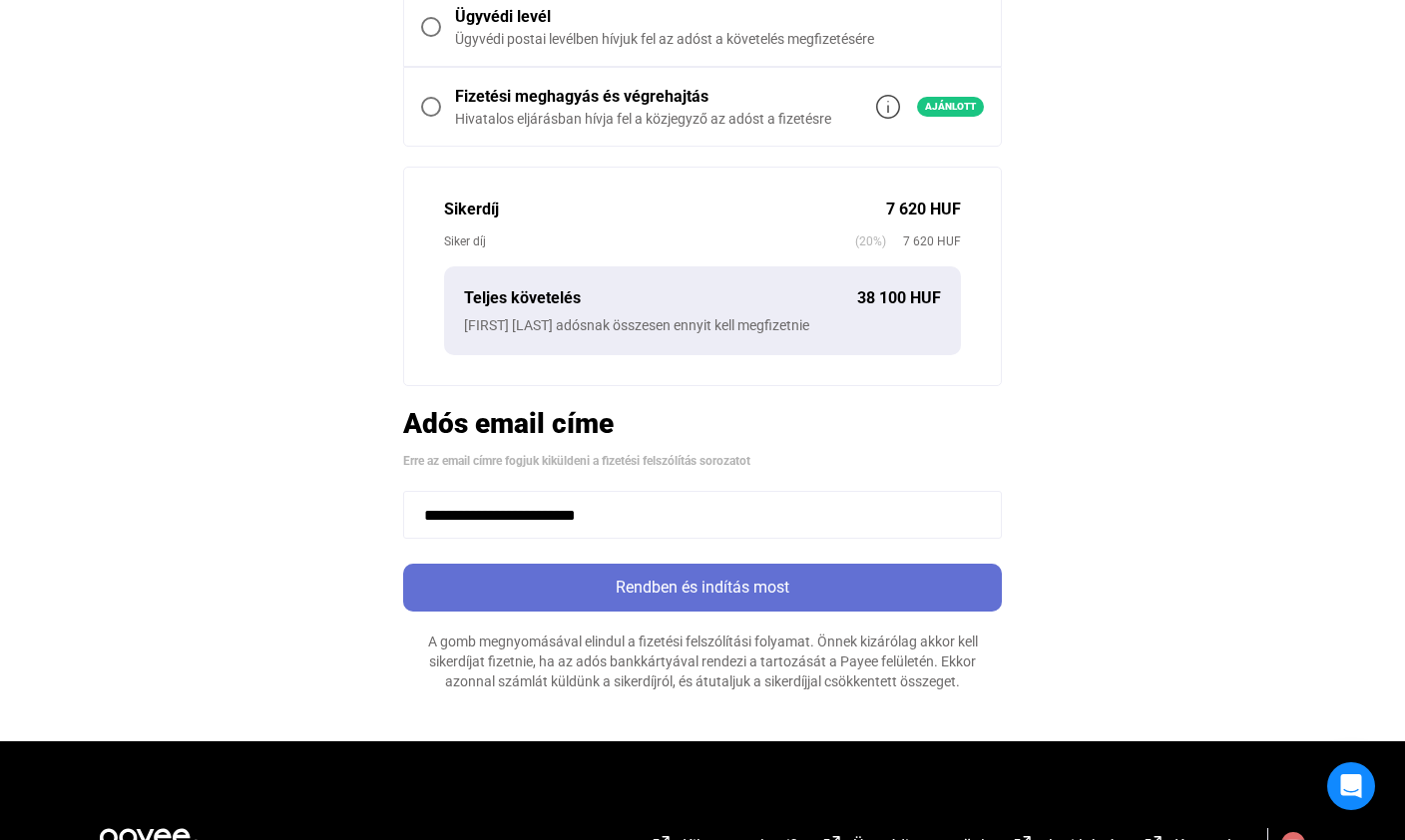 click on "Rendben és indítás most" 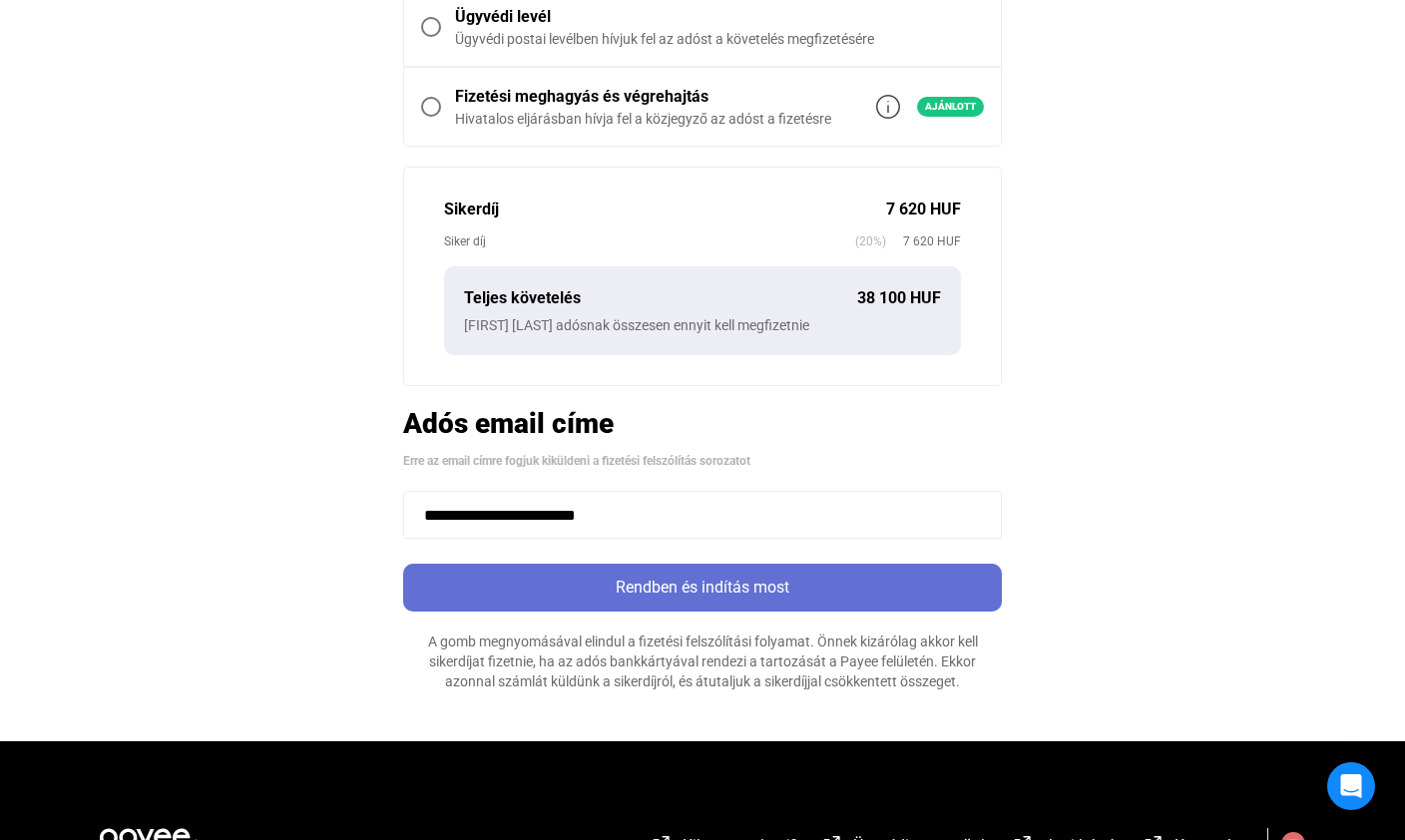 click on "Rendben és indítás most" 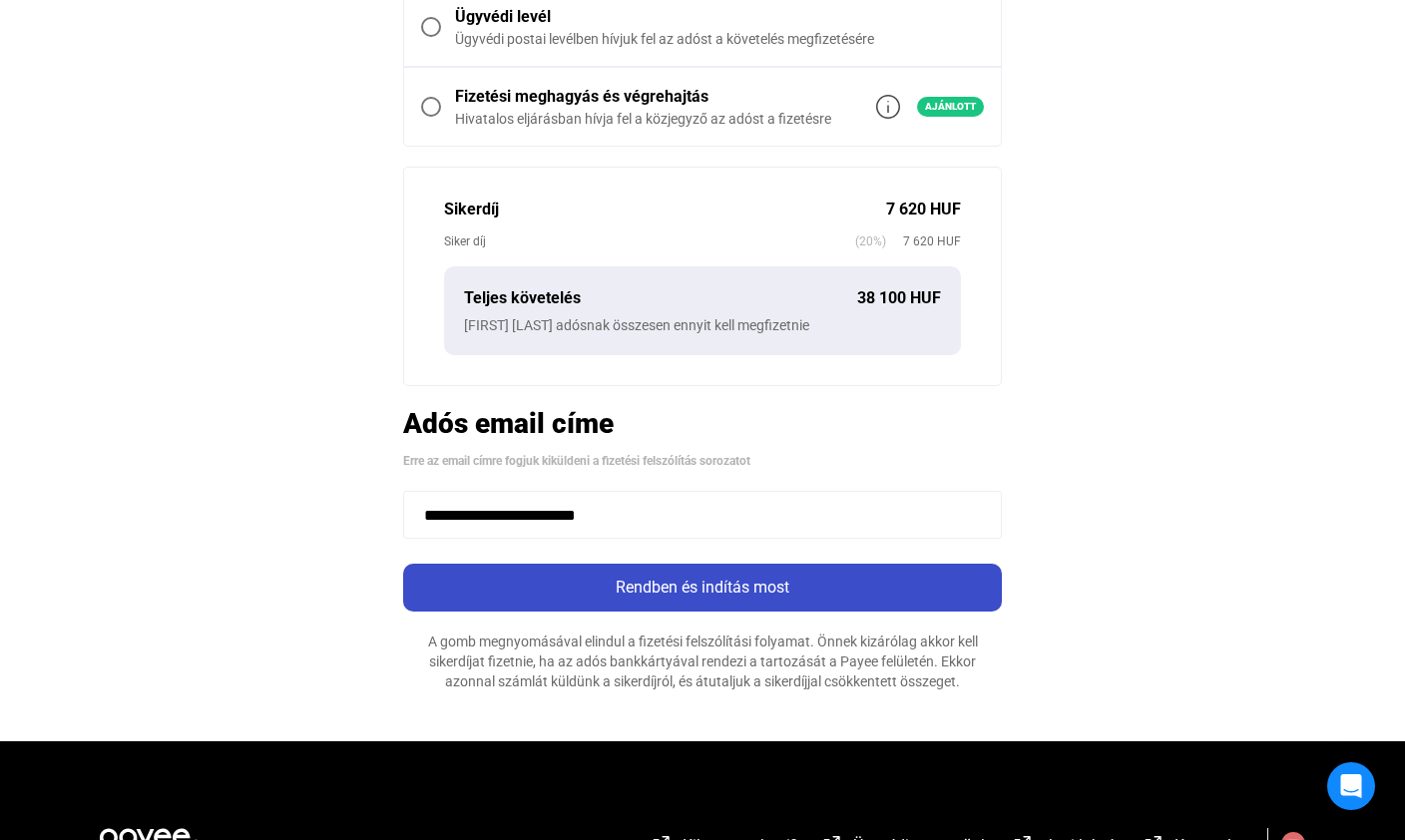 scroll, scrollTop: 0, scrollLeft: 0, axis: both 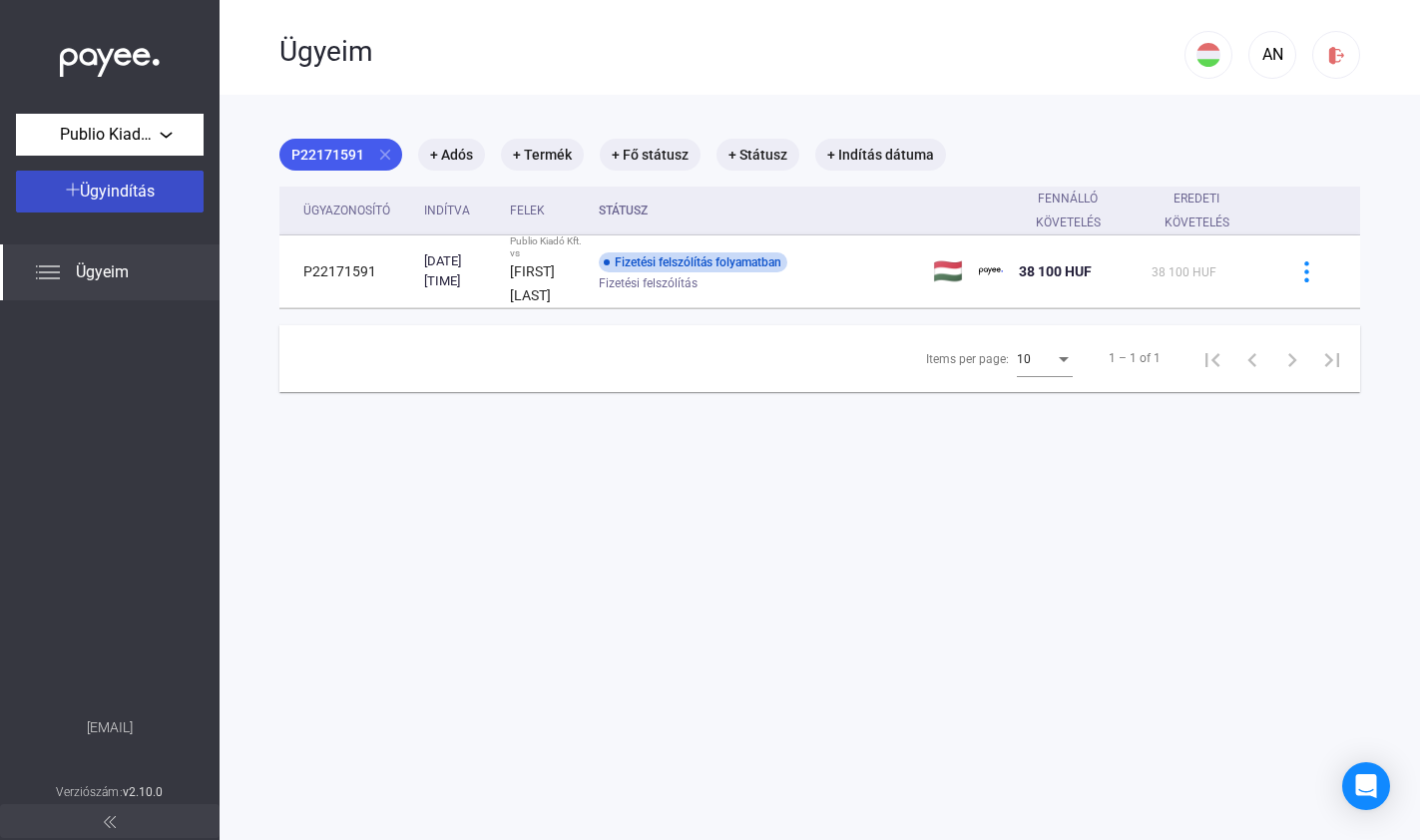 click on "Ügyindítás" 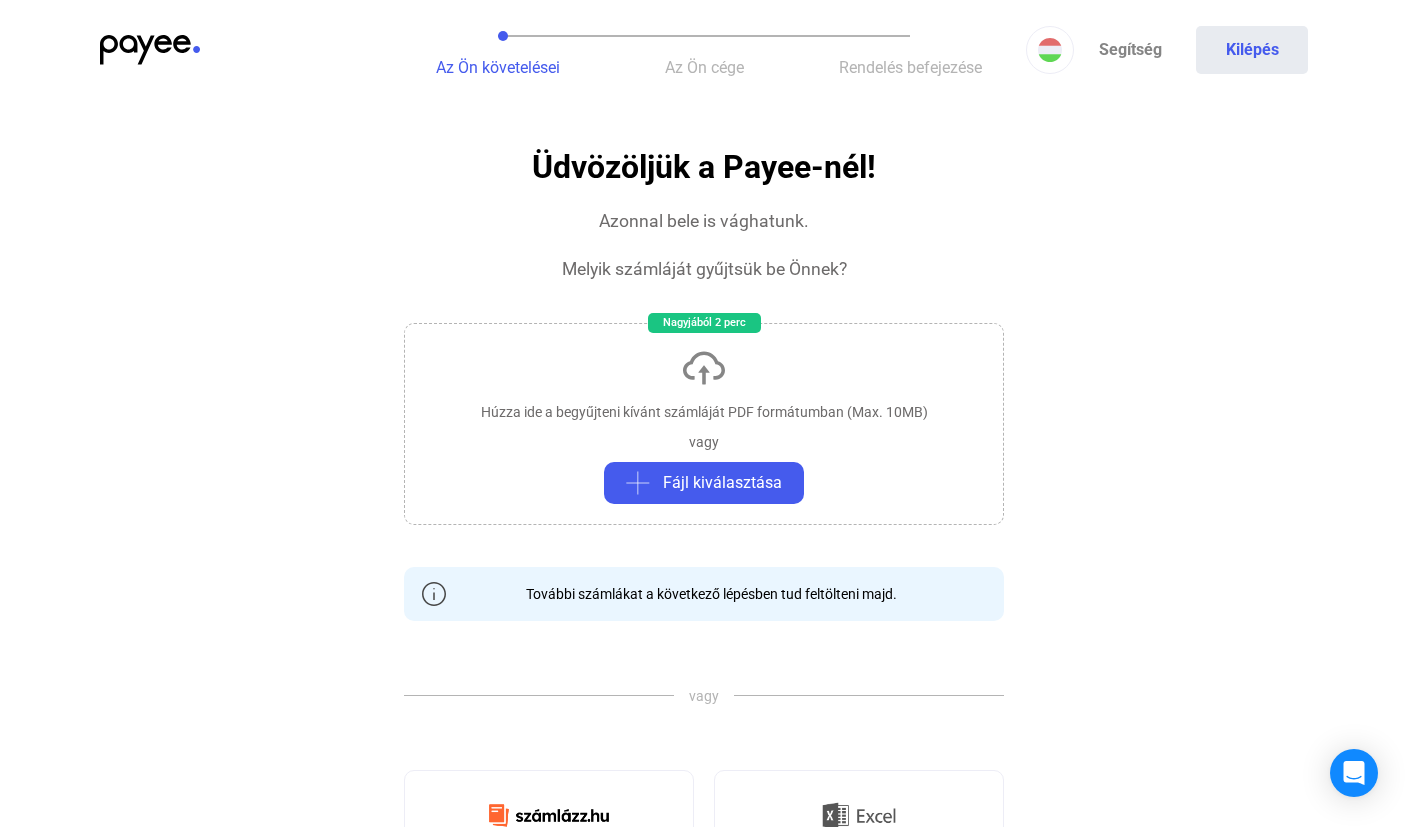 click on "Húzza ide a begyűjteni kívánt számláját PDF formátumban (Max. 10MB)   vagy   Fájl kiválasztása" 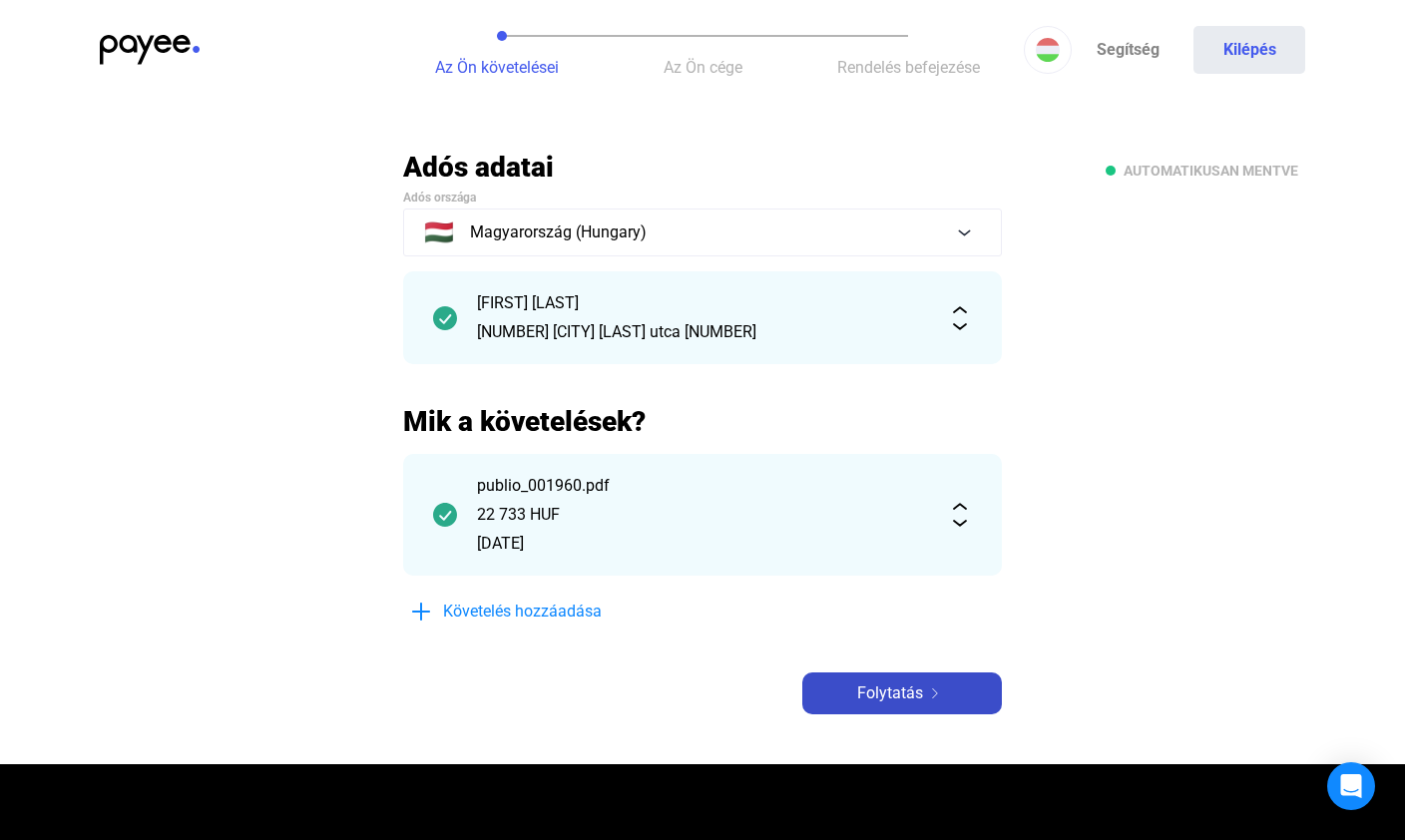 click on "Folytatás" 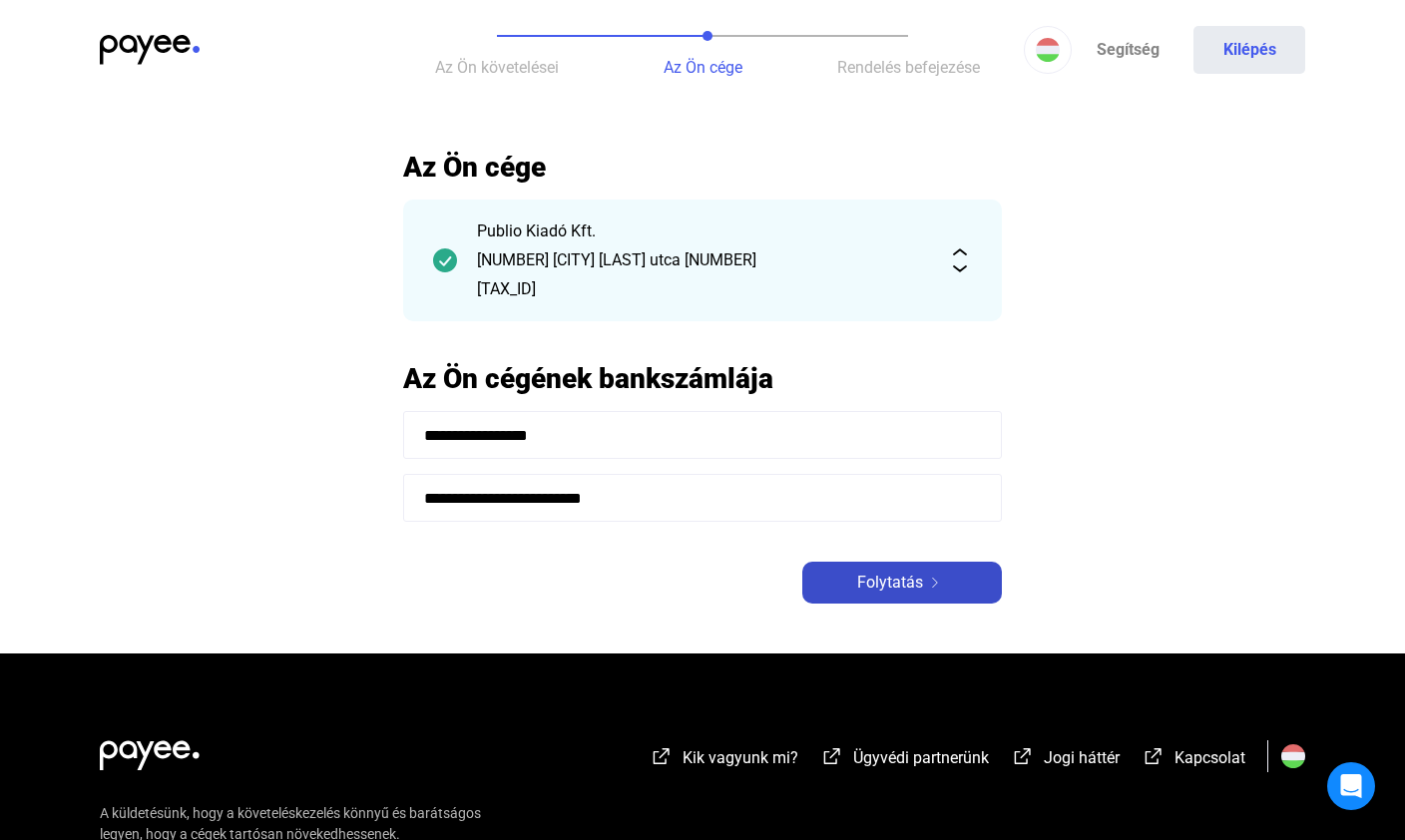 click on "Folytatás" 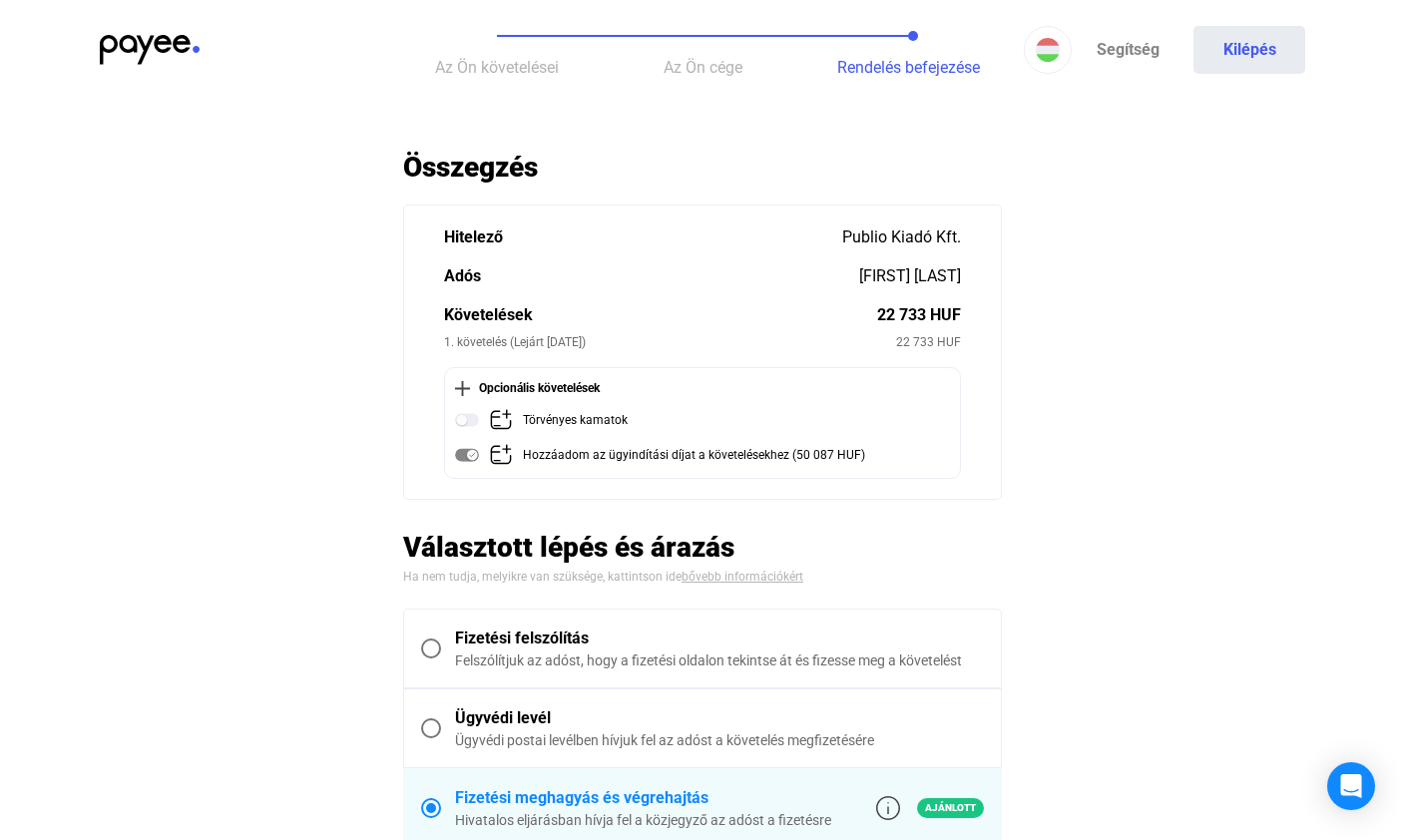 scroll, scrollTop: 326, scrollLeft: 0, axis: vertical 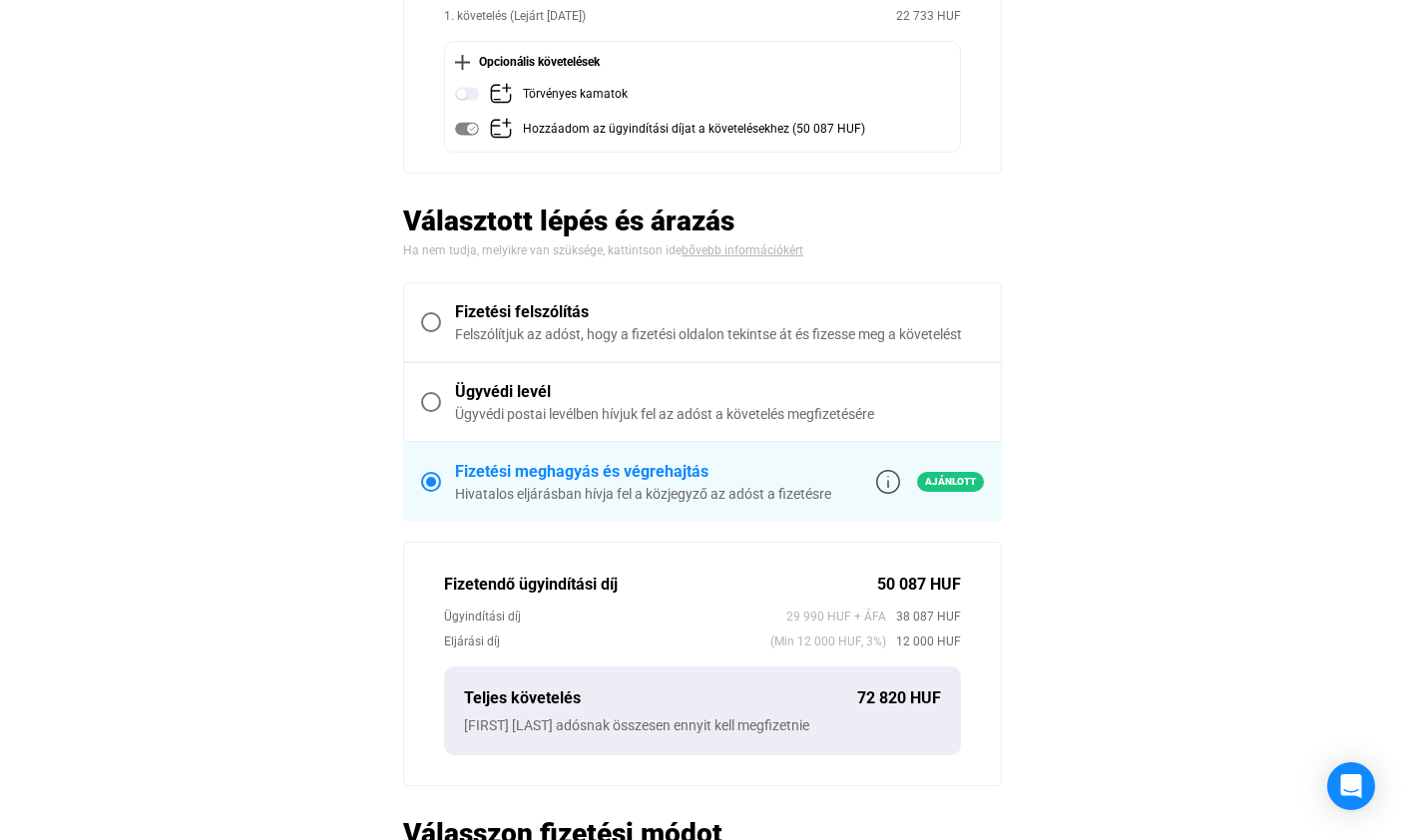 click at bounding box center [431, 322] 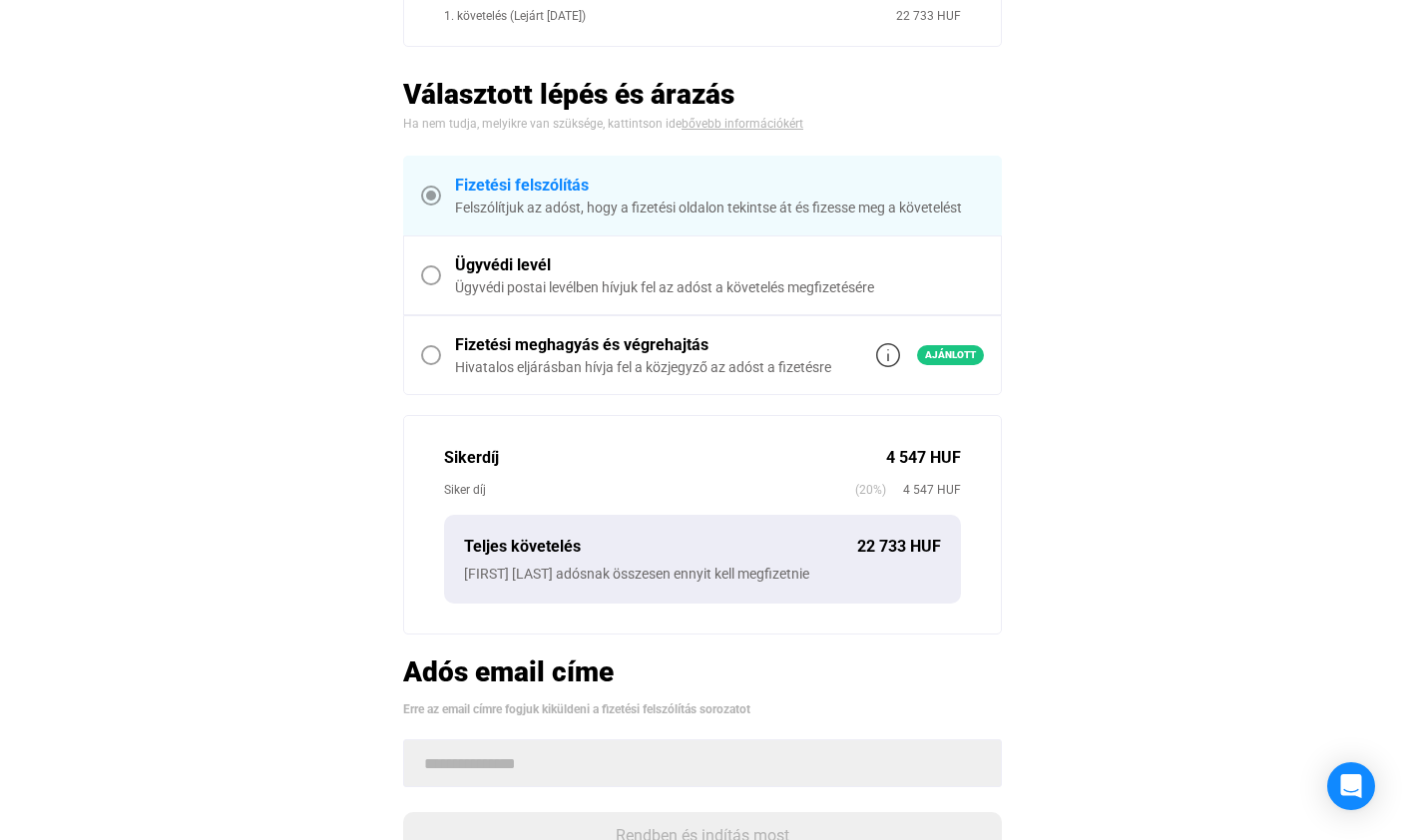 scroll, scrollTop: 697, scrollLeft: 0, axis: vertical 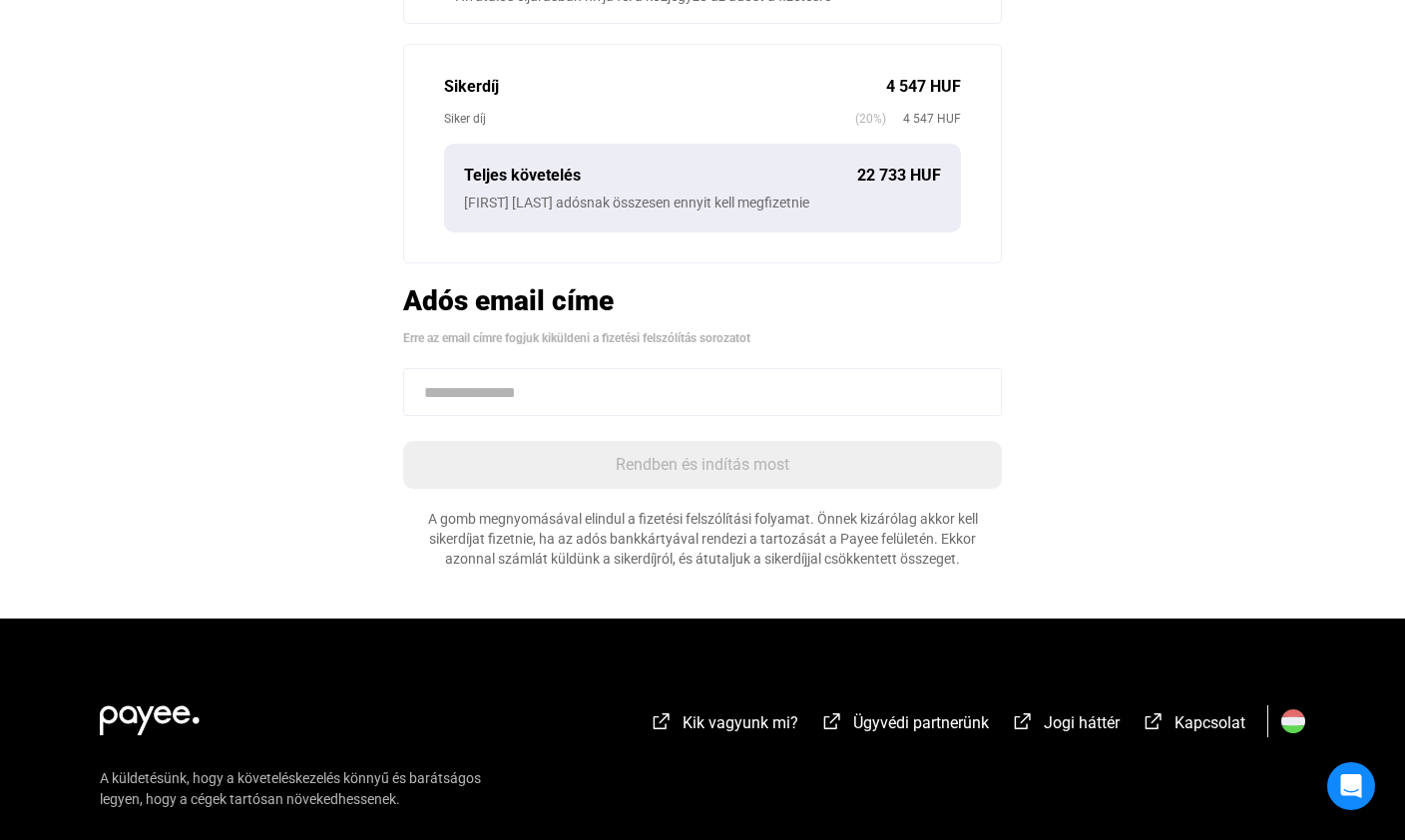 click 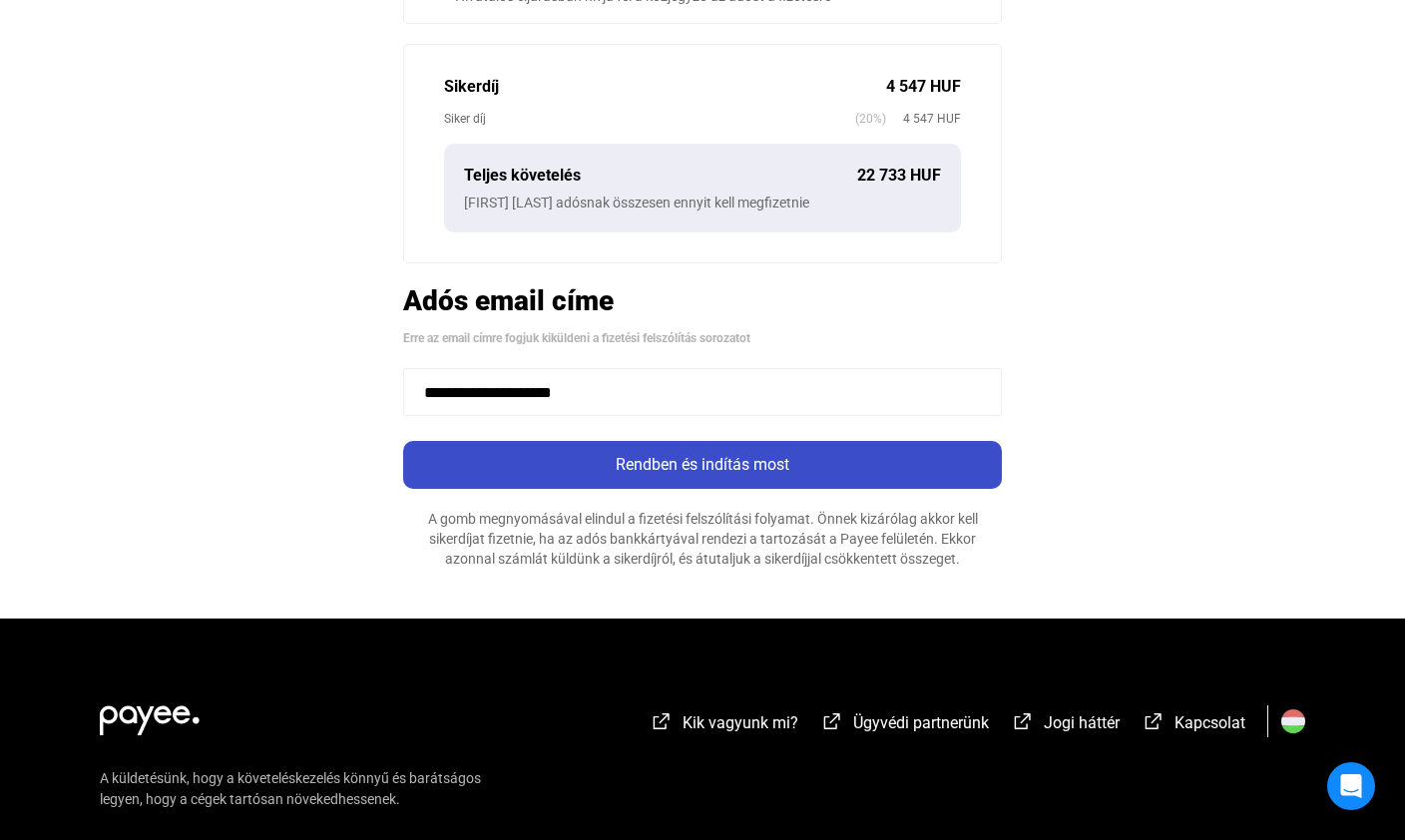 type on "**********" 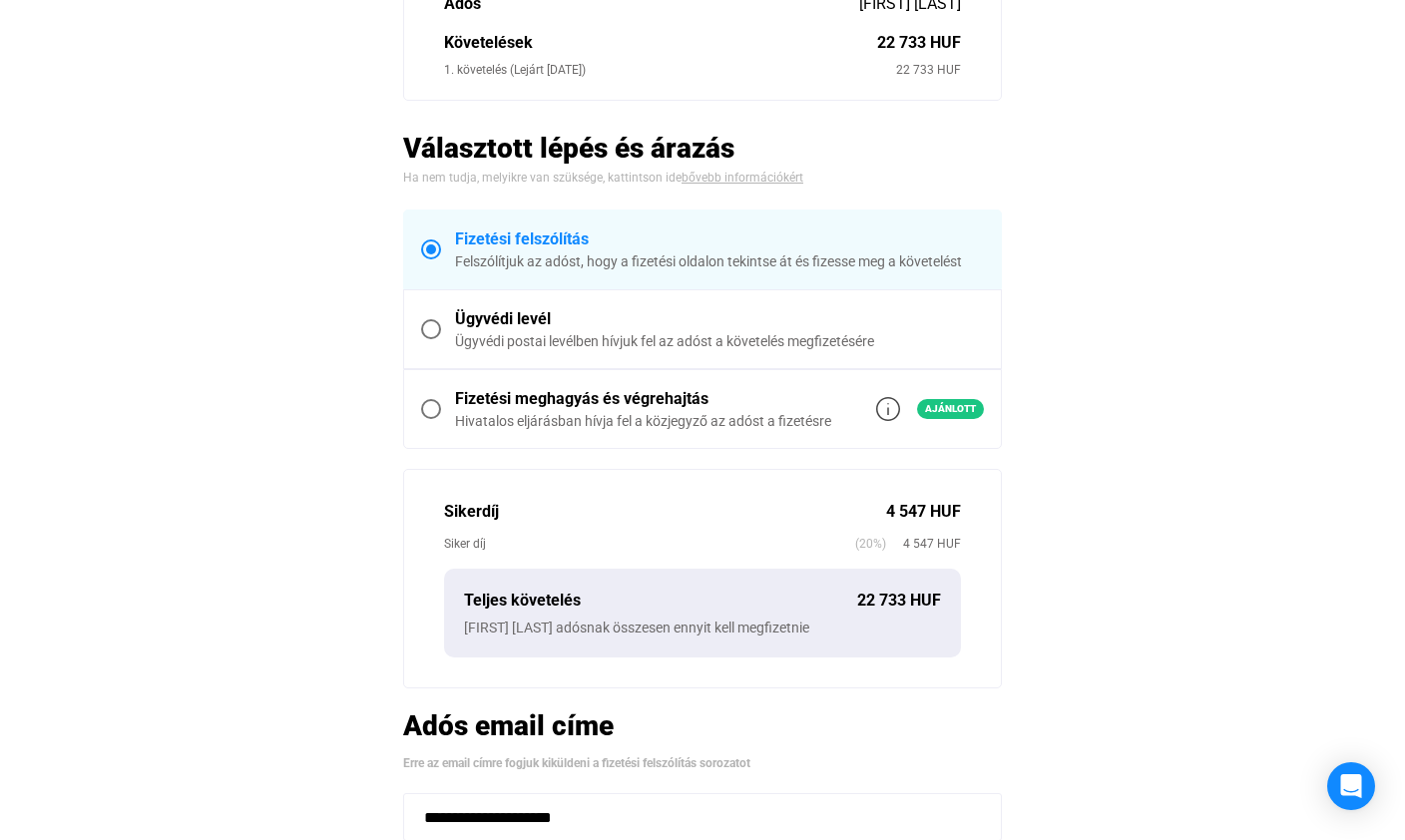 scroll, scrollTop: 870, scrollLeft: 0, axis: vertical 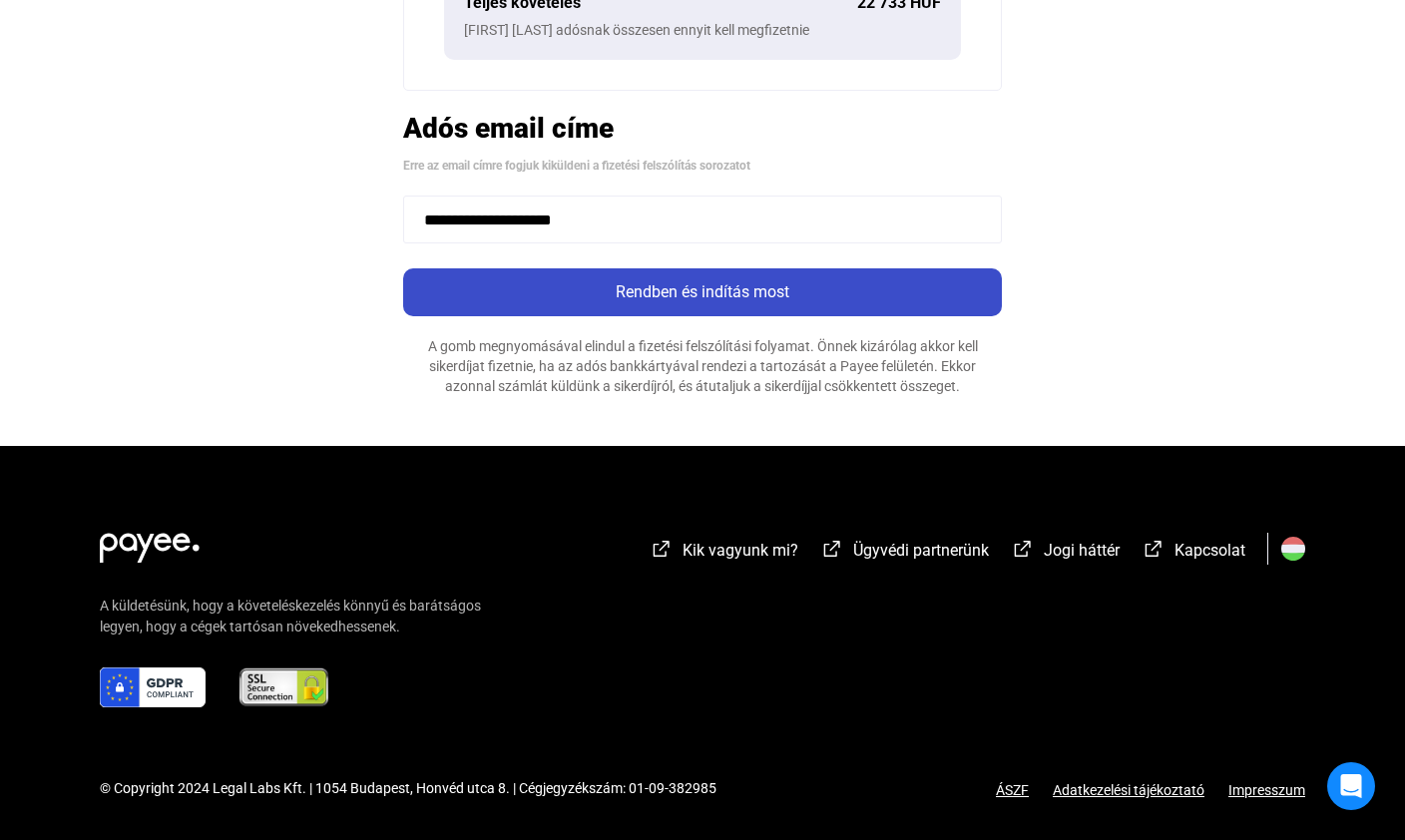 click on "Rendben és indítás most" 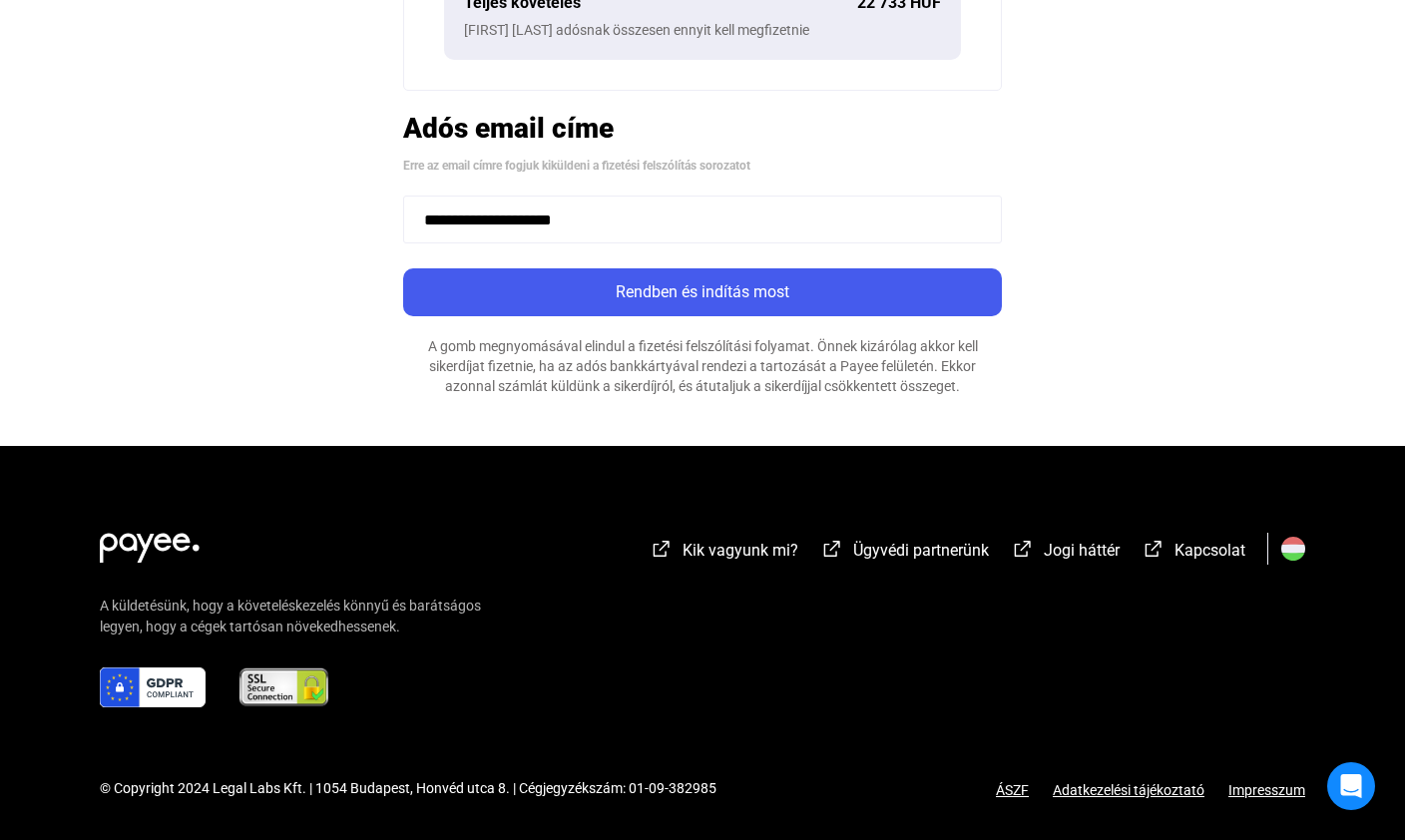 scroll, scrollTop: 491, scrollLeft: 0, axis: vertical 